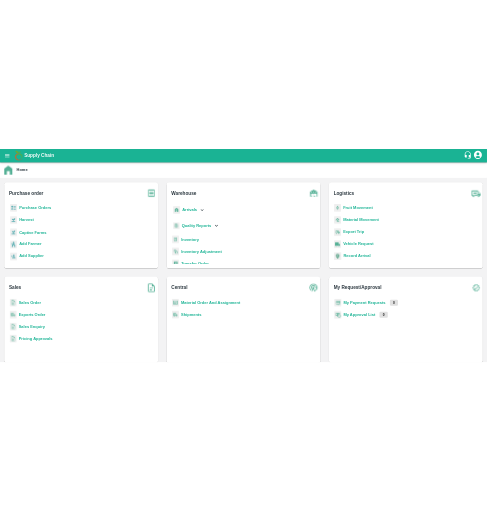 scroll, scrollTop: 0, scrollLeft: 0, axis: both 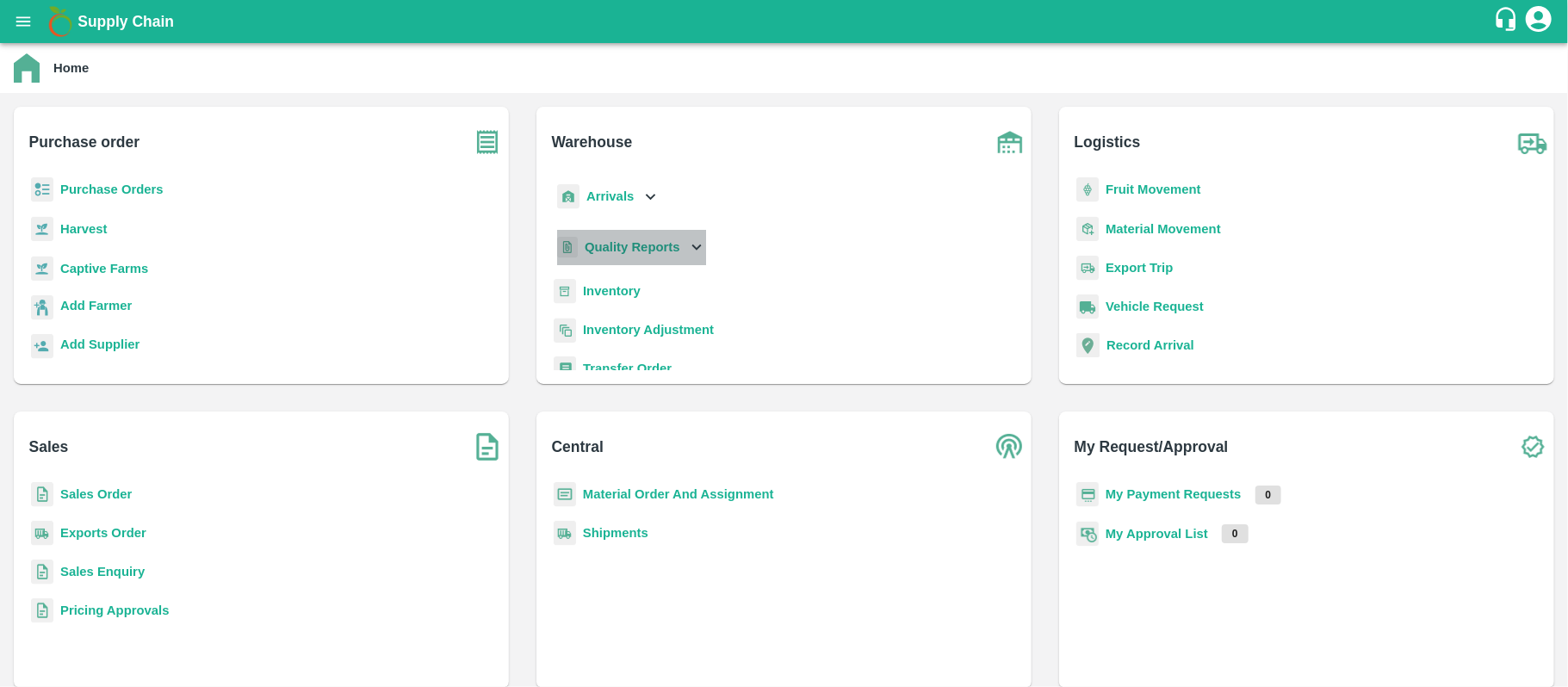 click on "Quality Reports" at bounding box center (629, 247) 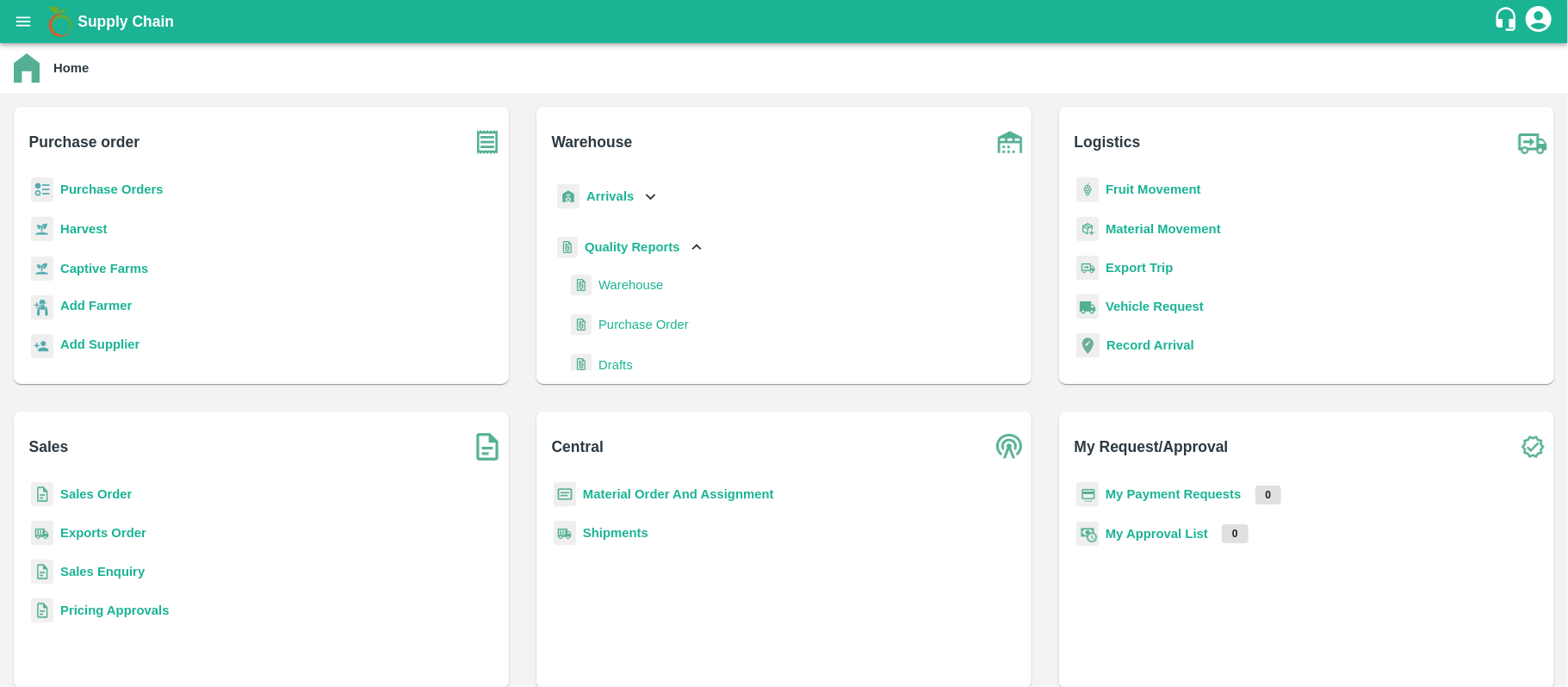 click on "Purchase Order" at bounding box center [643, 325] 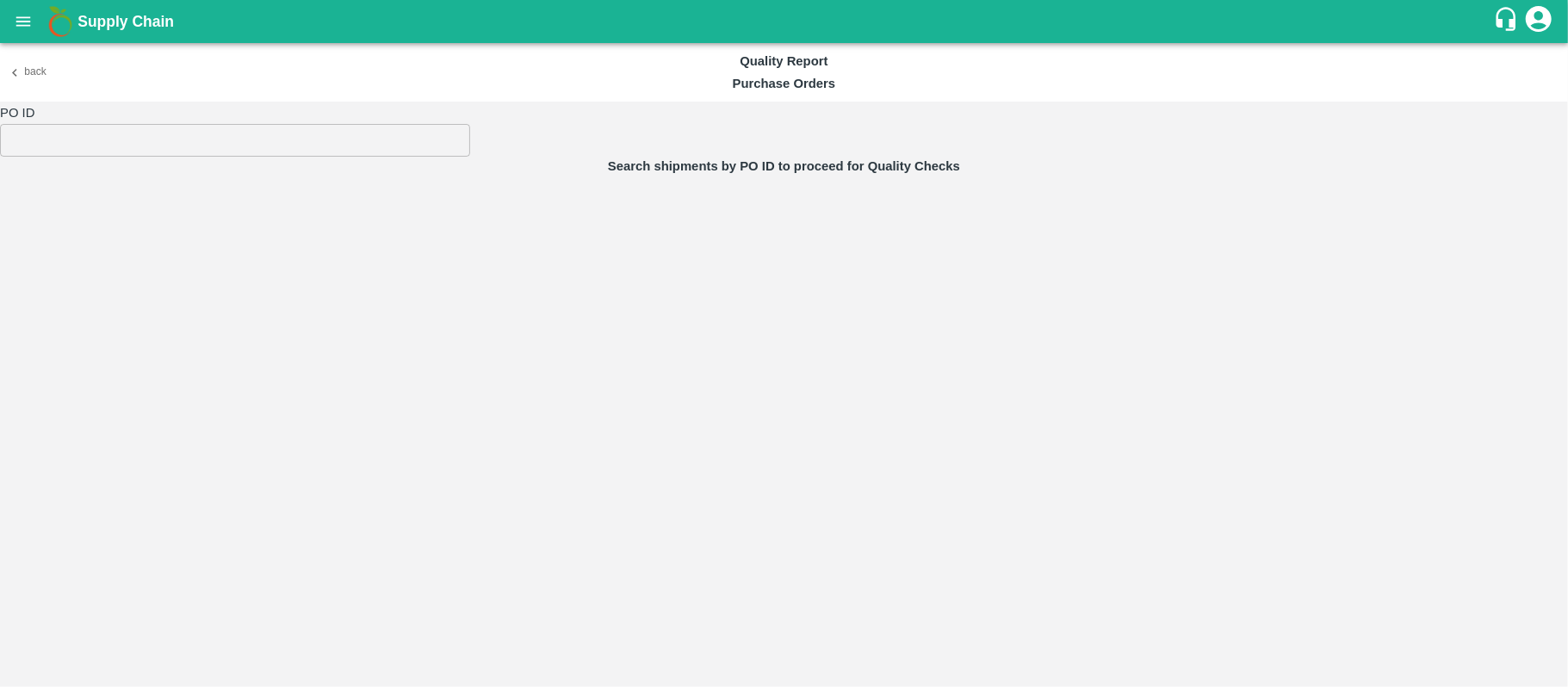 click on "Supply Chain" at bounding box center (784, 22) 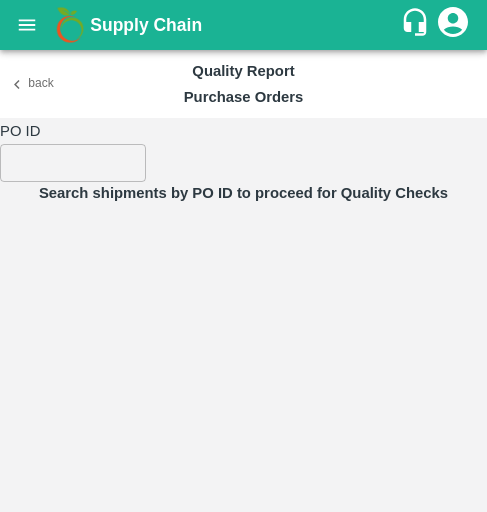 click on "PO ID" at bounding box center (73, 131) 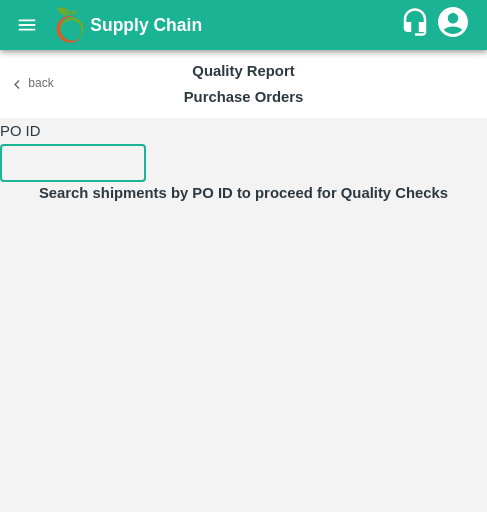 click at bounding box center [73, 163] 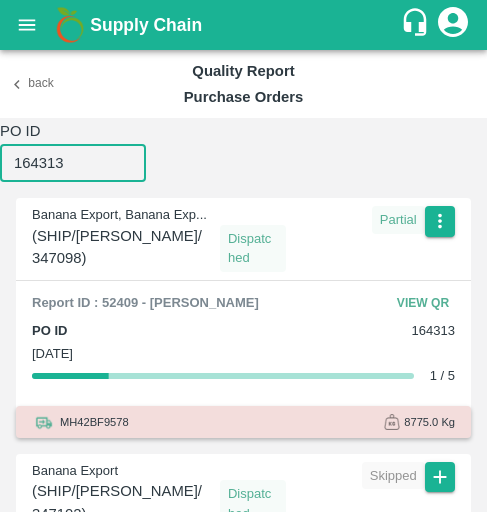 type on "164313" 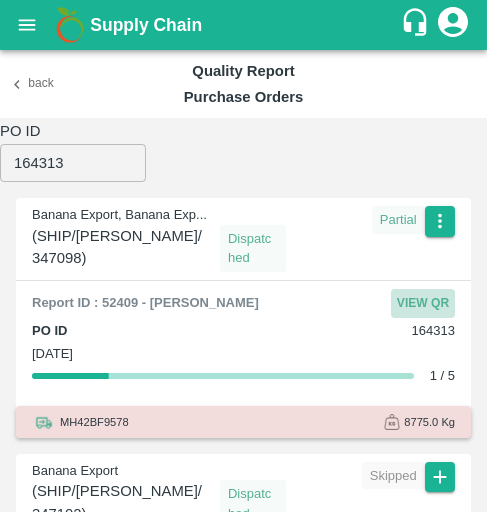 click on "View QR" at bounding box center (423, 303) 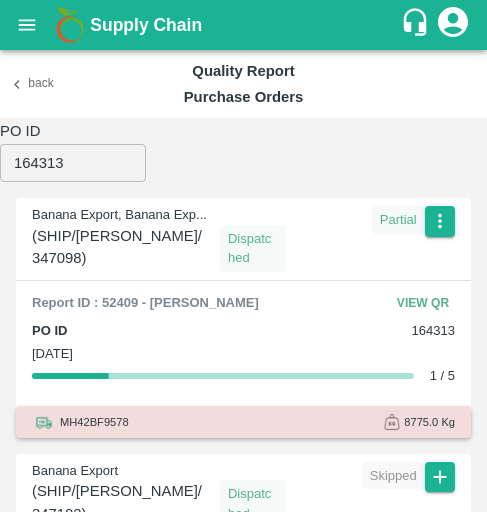 type 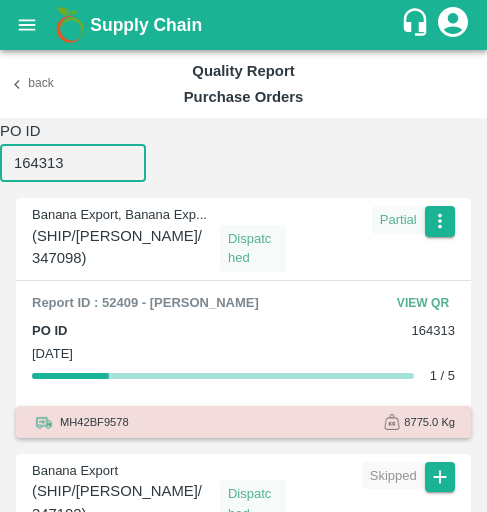 click on "164313" at bounding box center (73, 163) 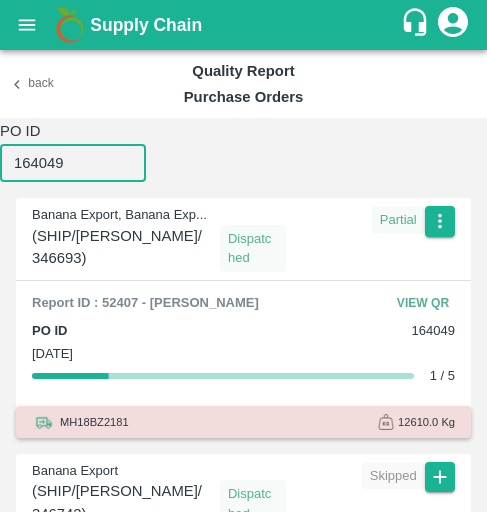 type on "164049" 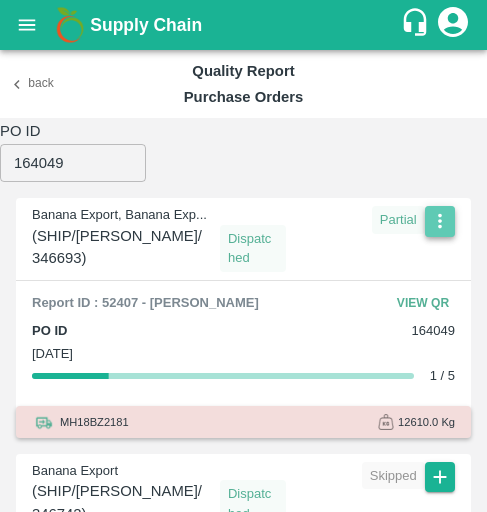 click 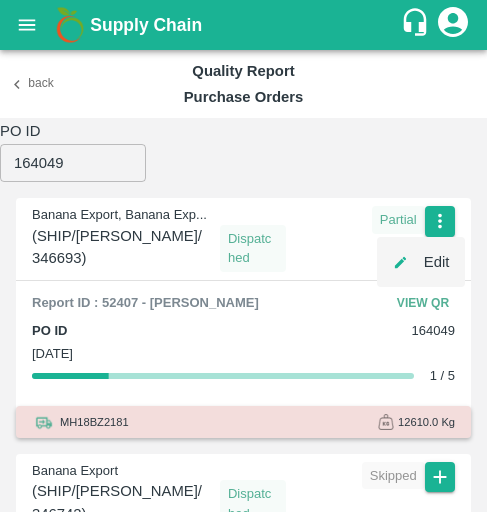 click on "Edit" at bounding box center [421, 262] 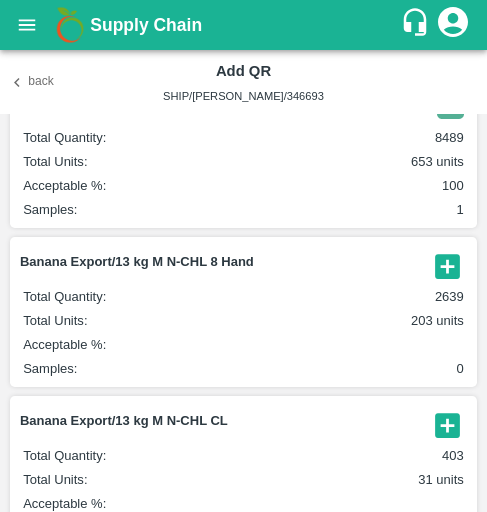 scroll, scrollTop: 470, scrollLeft: 0, axis: vertical 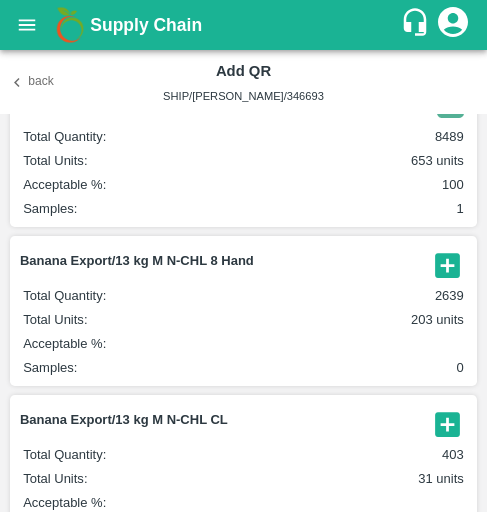 click 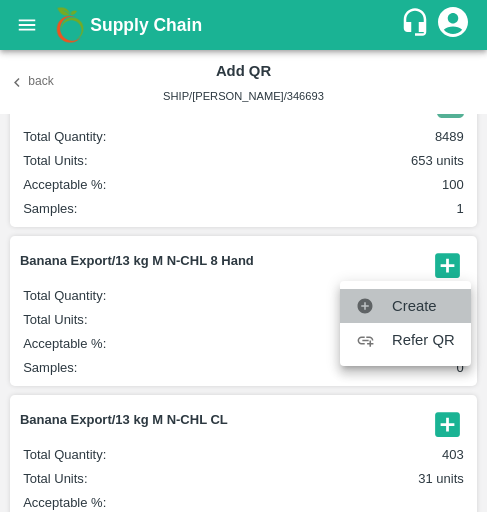 click on "Create" at bounding box center [423, 306] 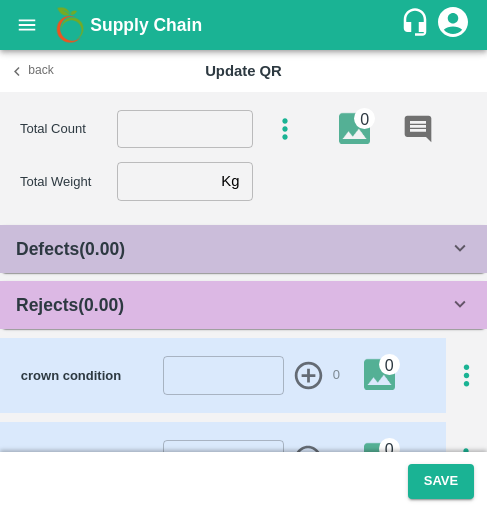 click at bounding box center [185, 129] 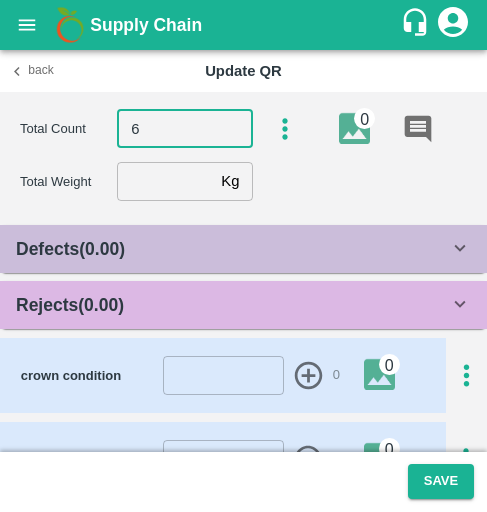 type on "6" 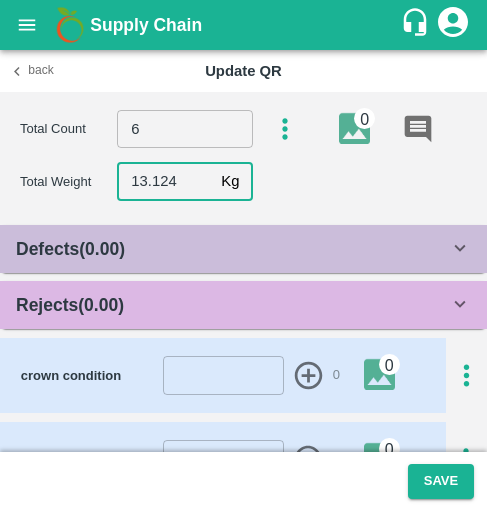 type on "13.124" 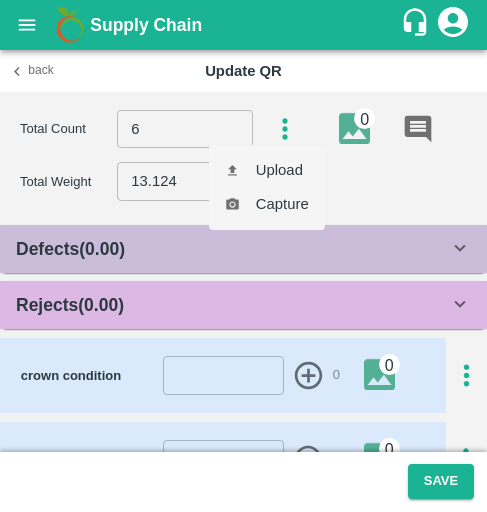 click at bounding box center (243, 256) 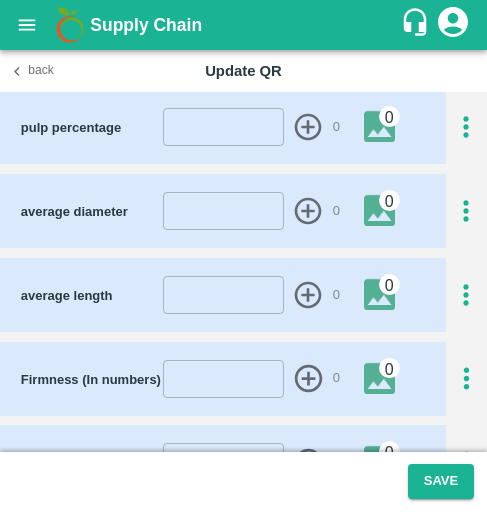 scroll, scrollTop: 254, scrollLeft: 0, axis: vertical 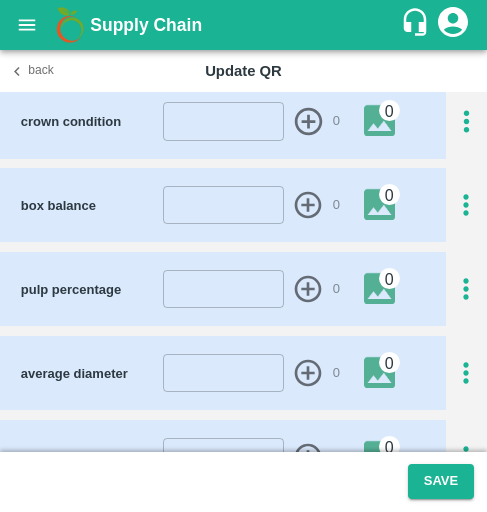 click 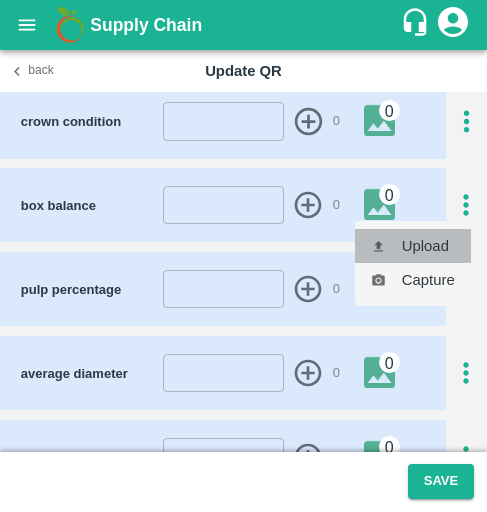 click on "Upload" at bounding box center (413, 246) 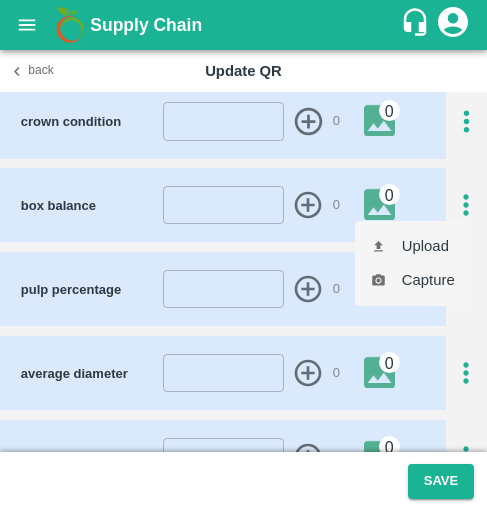 type on "C:\fakepath\WhatsApp Image [DATE] at 09.53.18_23715df7.jpg" 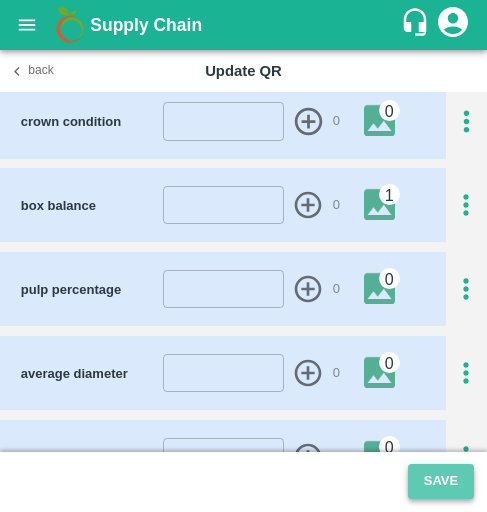 click on "Save" at bounding box center (441, 481) 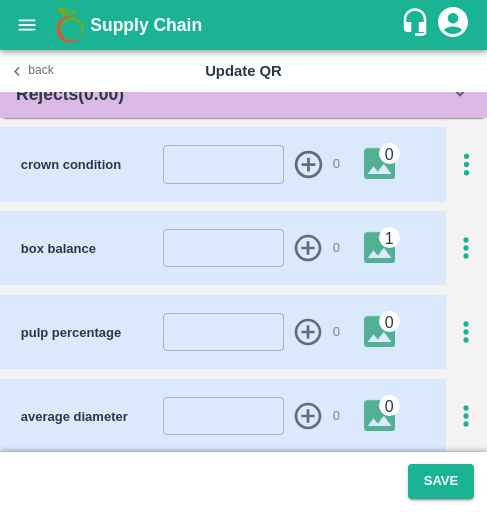 scroll, scrollTop: 208, scrollLeft: 0, axis: vertical 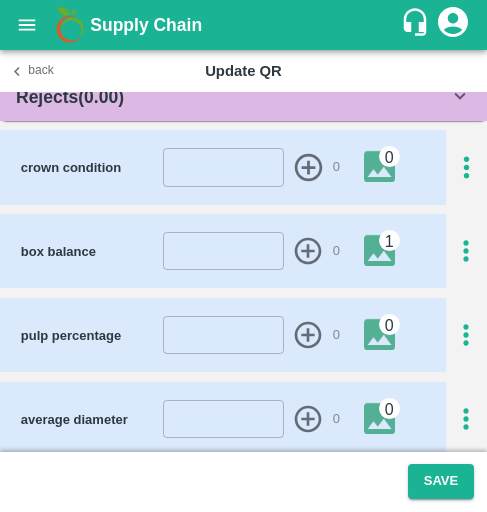 click at bounding box center [387, 250] 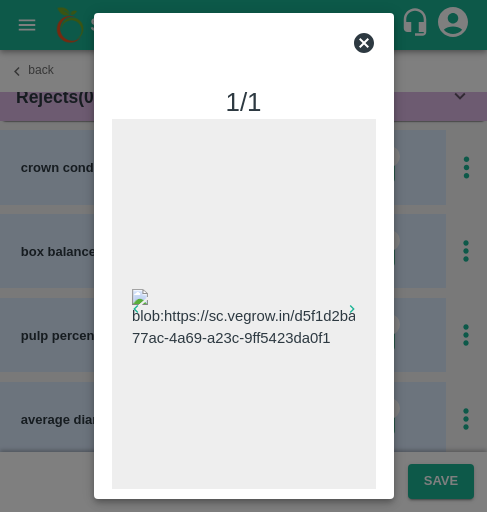 click on "1 / 1" at bounding box center (244, 256) 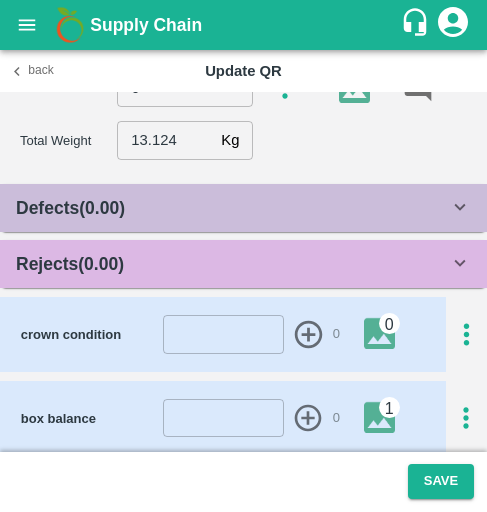 scroll, scrollTop: 0, scrollLeft: 0, axis: both 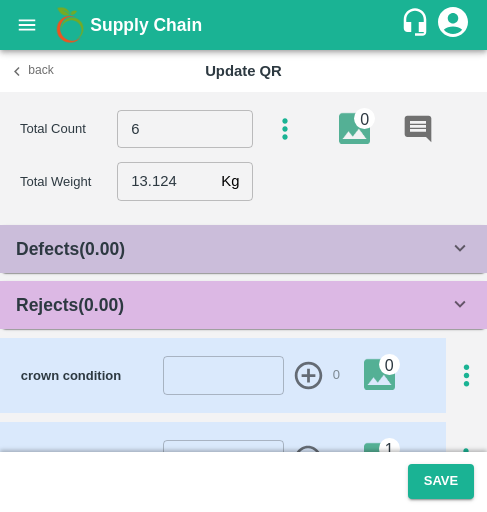click on "Rejects  ( 0.00 )" at bounding box center [232, 305] 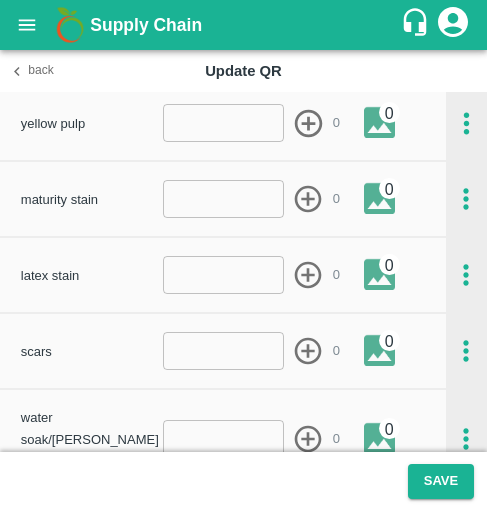 scroll, scrollTop: 553, scrollLeft: 0, axis: vertical 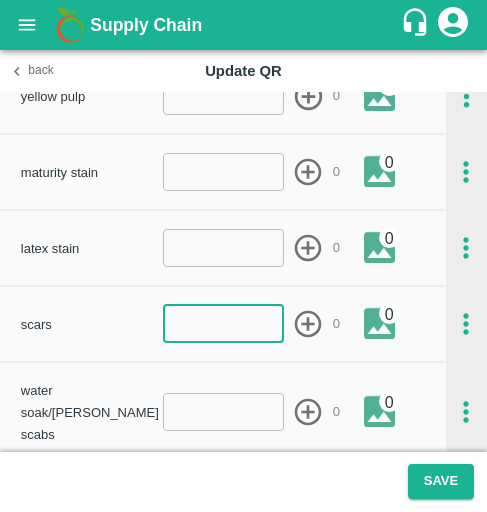 click at bounding box center [224, 324] 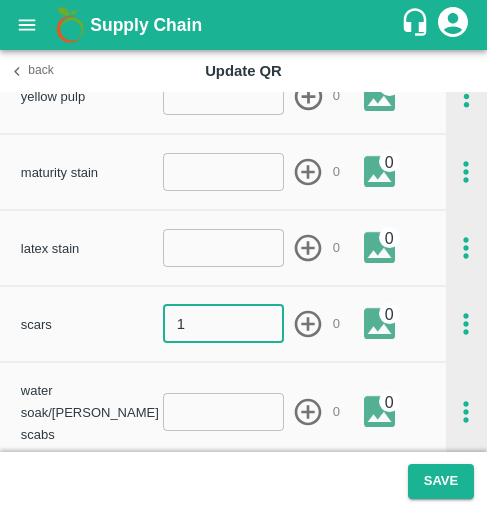 type on "1" 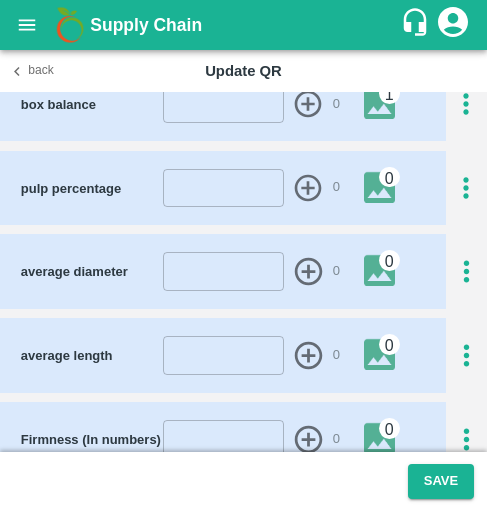 scroll, scrollTop: 1070, scrollLeft: 0, axis: vertical 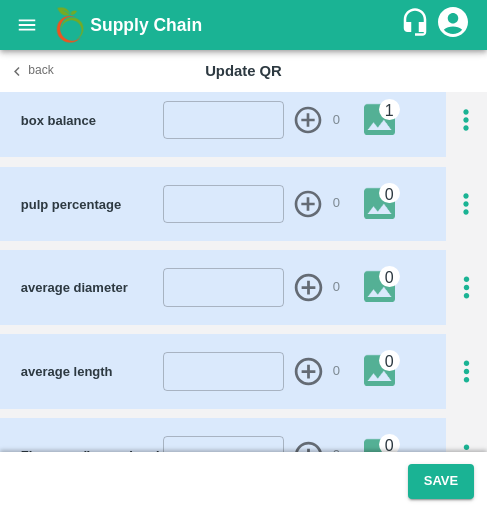 click 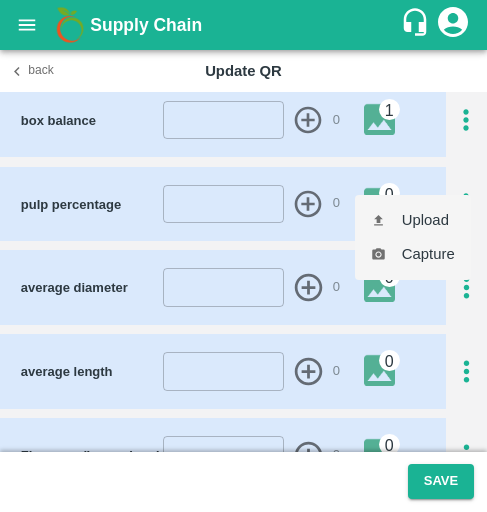 click on "Upload" at bounding box center (413, 220) 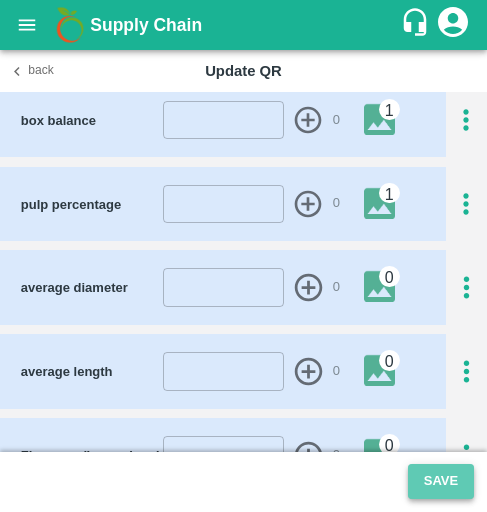 click on "Save" at bounding box center (441, 481) 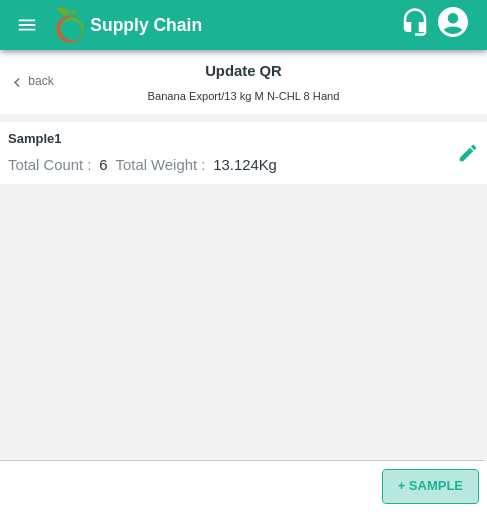 click on "+ SAMPLE" at bounding box center (430, 486) 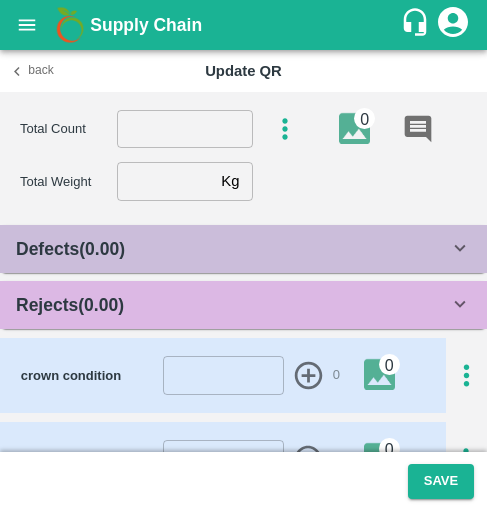 click on "Back" at bounding box center [32, 70] 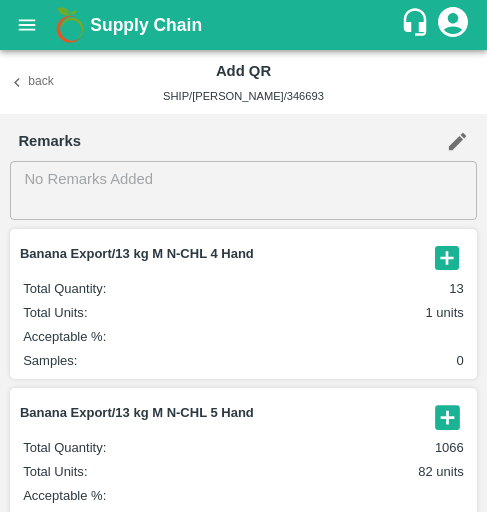 drag, startPoint x: 34, startPoint y: 83, endPoint x: 230, endPoint y: 297, distance: 290.19305 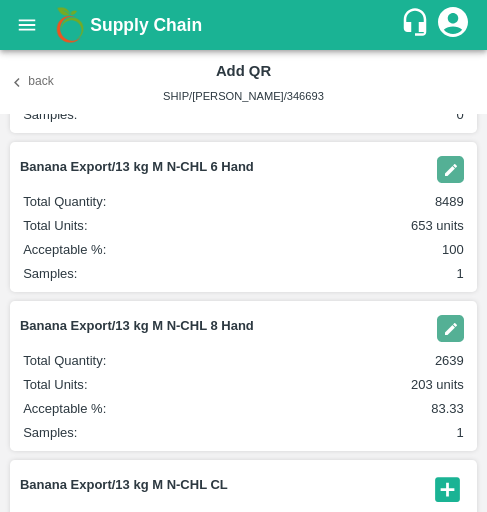 scroll, scrollTop: 403, scrollLeft: 0, axis: vertical 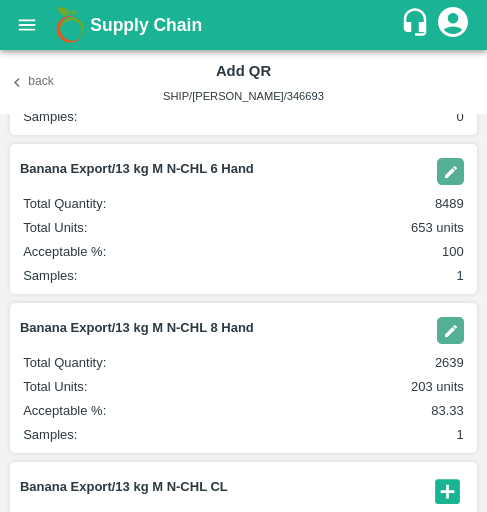 click at bounding box center (450, 171) 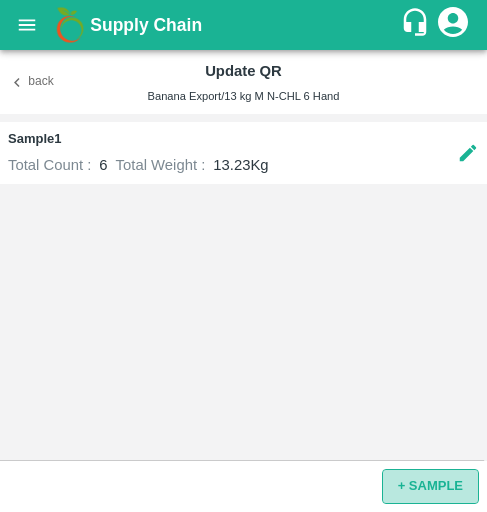 click on "+ SAMPLE" at bounding box center [430, 486] 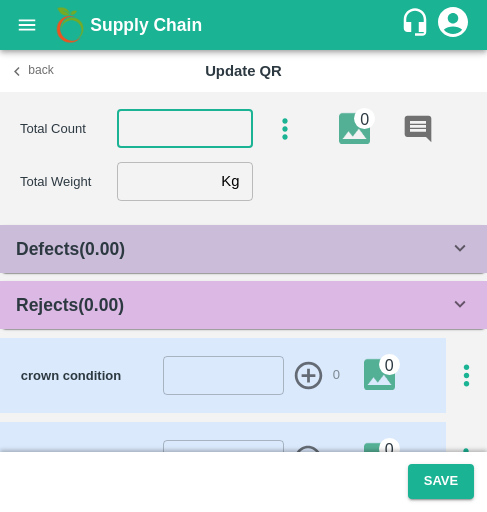 click at bounding box center (185, 129) 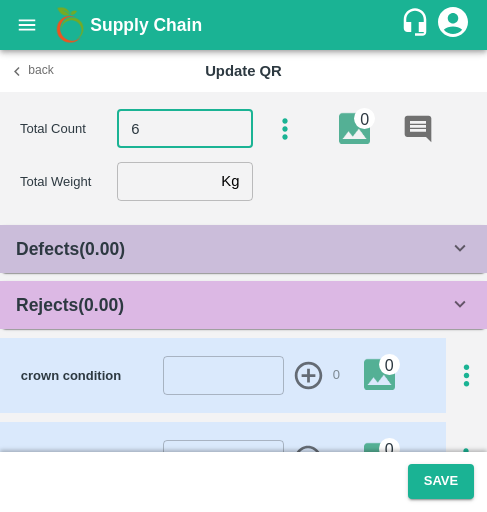 type on "6" 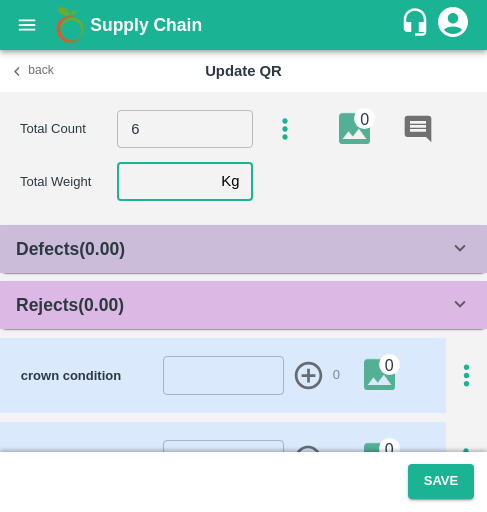 click at bounding box center (165, 181) 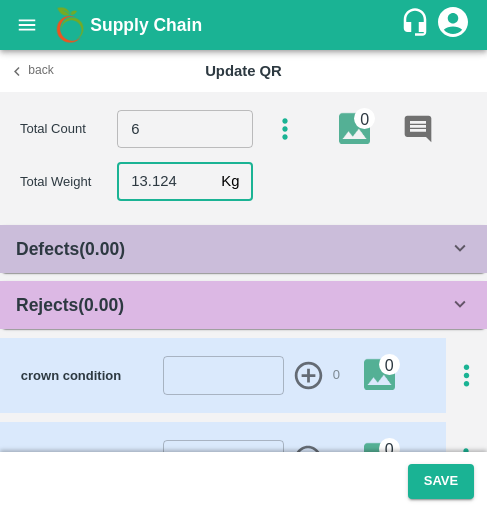 type on "13.124" 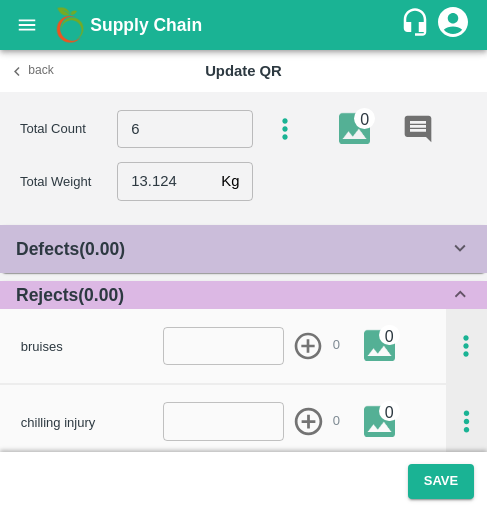 click at bounding box center (224, 346) 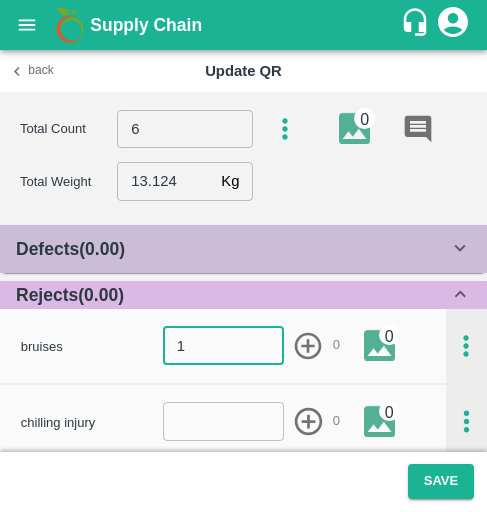 type on "1" 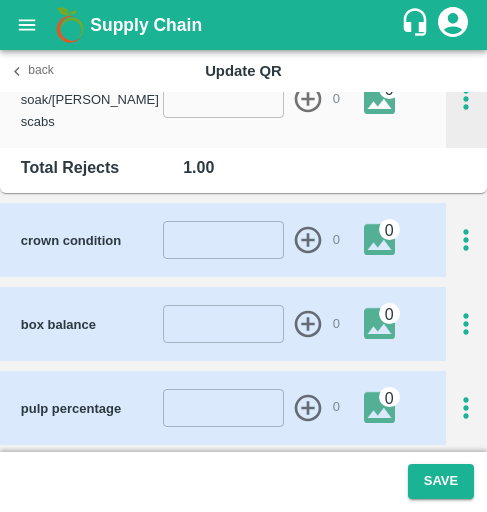 scroll, scrollTop: 905, scrollLeft: 0, axis: vertical 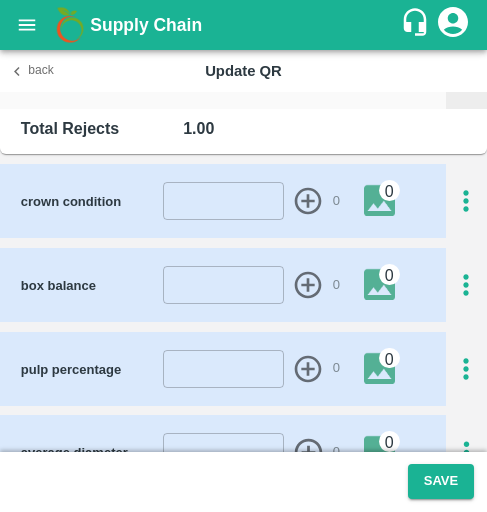 click 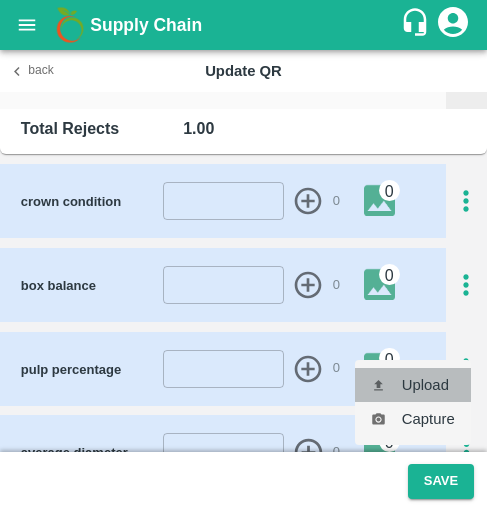 click on "Upload" at bounding box center (413, 385) 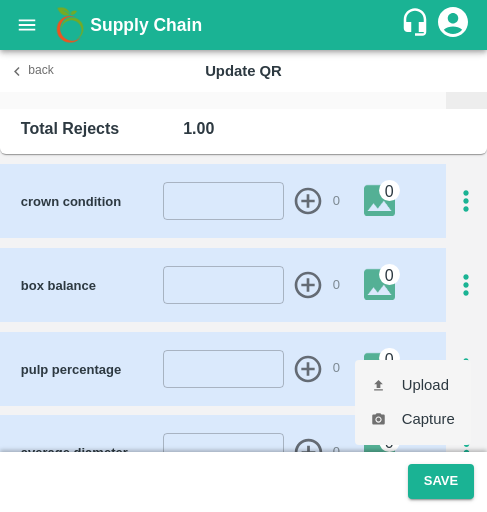 type on "C:\fakepath\WhatsApp Image [DATE] at 09.52.12_86d00536.jpg" 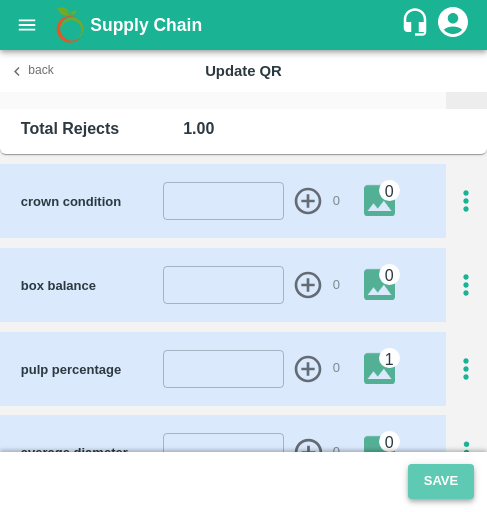 click on "Save" at bounding box center (441, 481) 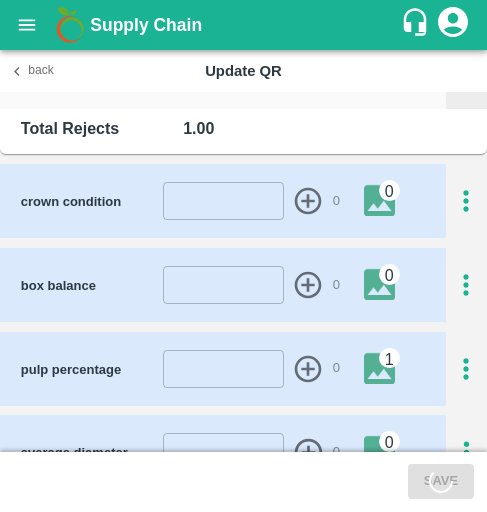 scroll, scrollTop: 1324, scrollLeft: 0, axis: vertical 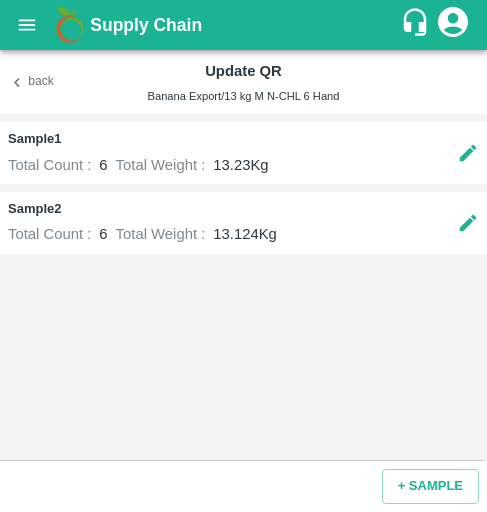 click on "Back" at bounding box center (32, 82) 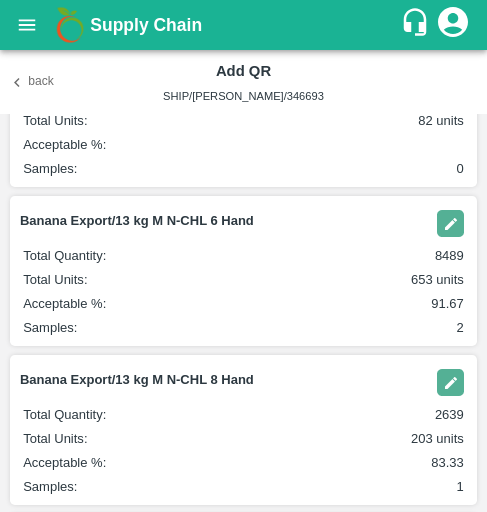 scroll, scrollTop: 352, scrollLeft: 0, axis: vertical 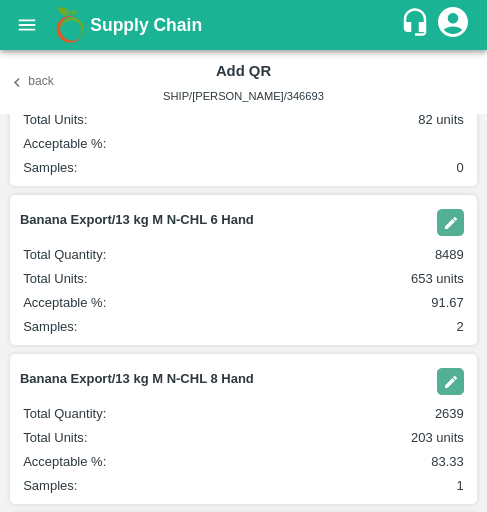 click at bounding box center [450, 222] 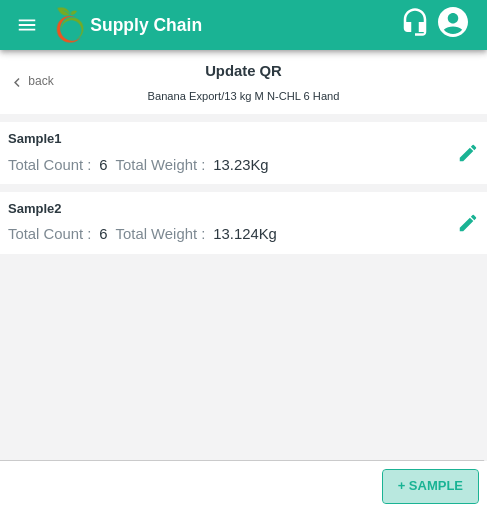click on "+ SAMPLE" at bounding box center [430, 486] 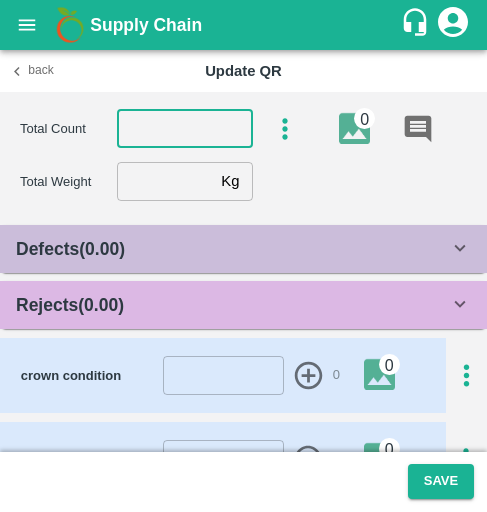 click at bounding box center (185, 129) 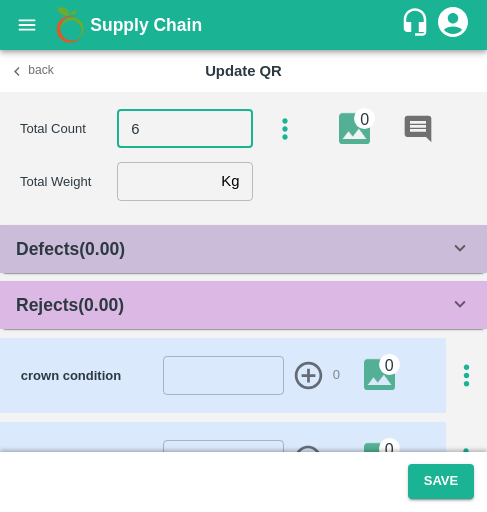 type on "6" 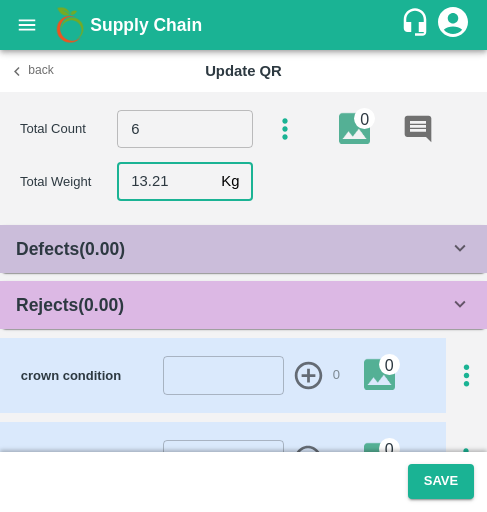 type on "13.21" 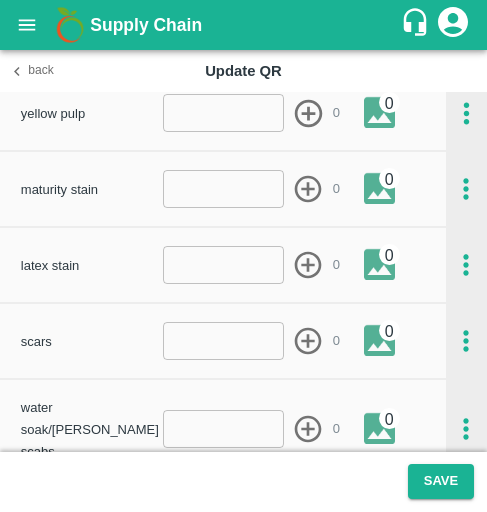 scroll, scrollTop: 539, scrollLeft: 0, axis: vertical 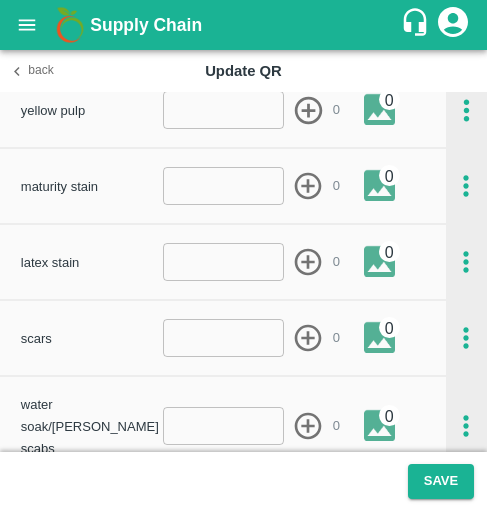 click at bounding box center [224, 338] 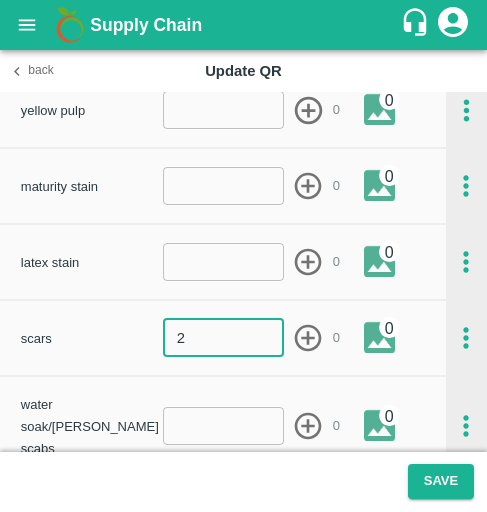 type on "2" 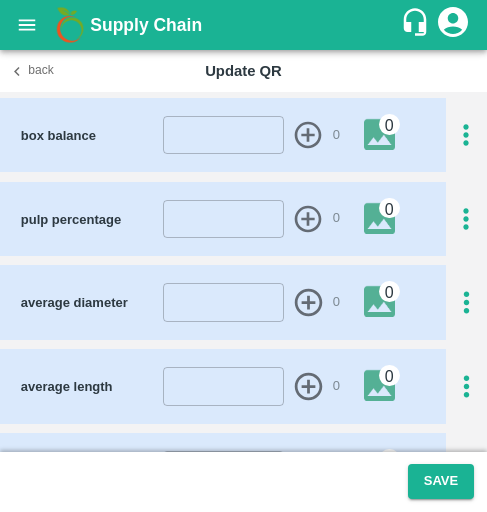 scroll, scrollTop: 1058, scrollLeft: 0, axis: vertical 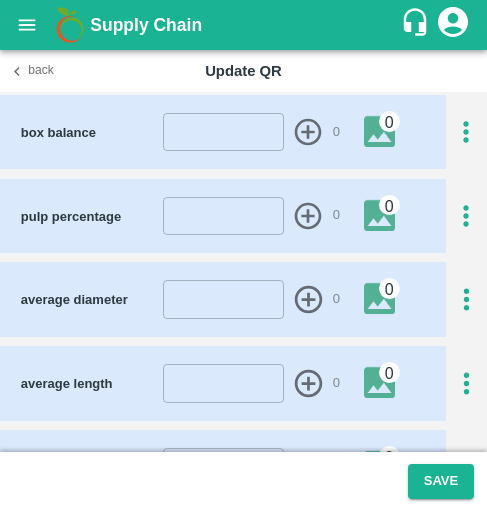 click 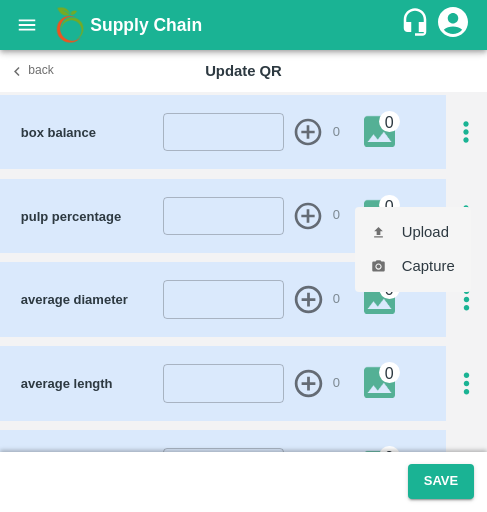 click on "Upload Capture" at bounding box center (413, 249) 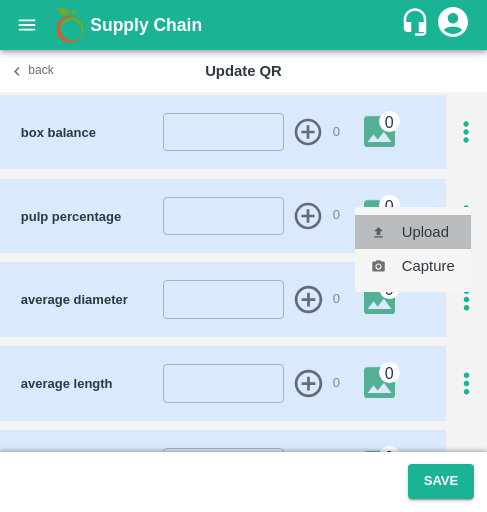 click on "Upload" at bounding box center (413, 232) 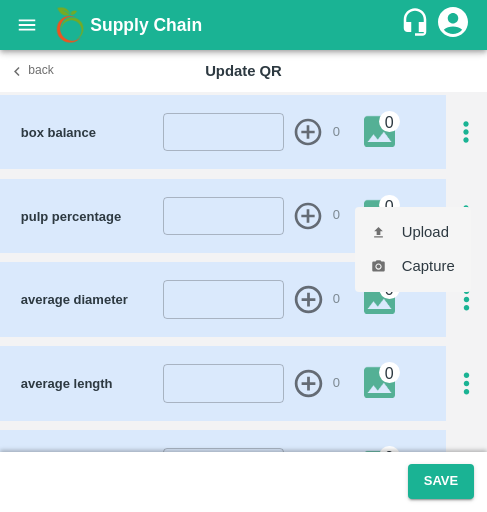 type on "C:\fakepath\WhatsApp Image [DATE] at 09.52.11_6adc3096.jpg" 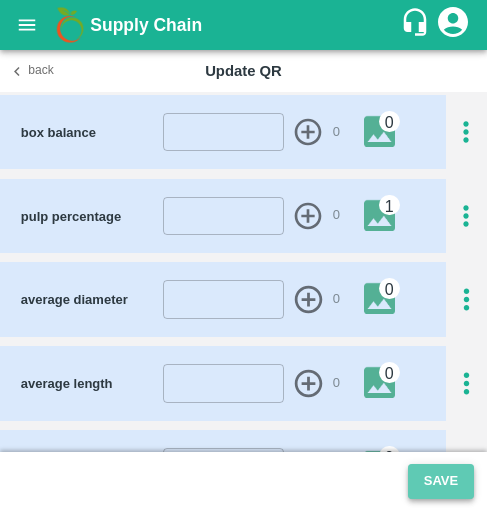 click on "Save" at bounding box center [441, 481] 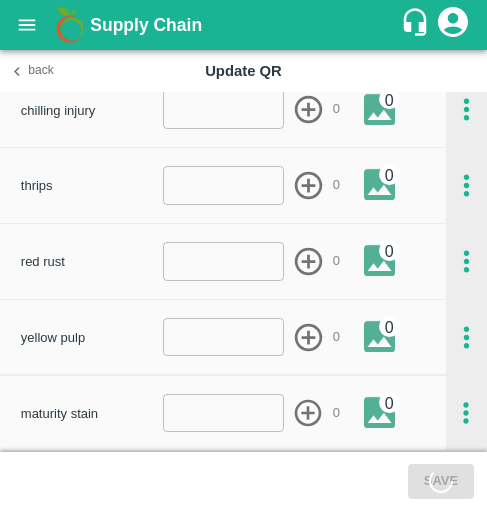 scroll, scrollTop: 316, scrollLeft: 0, axis: vertical 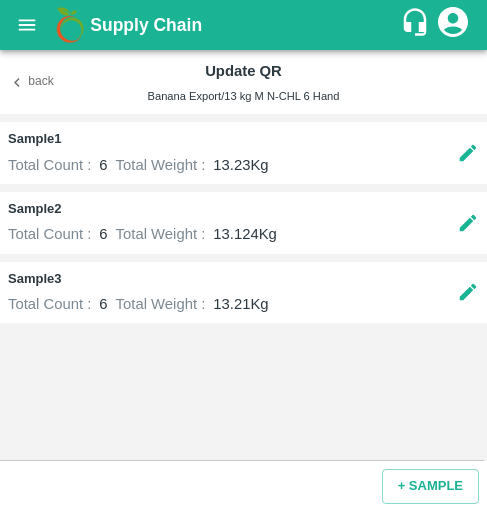 click on "Back" at bounding box center [32, 82] 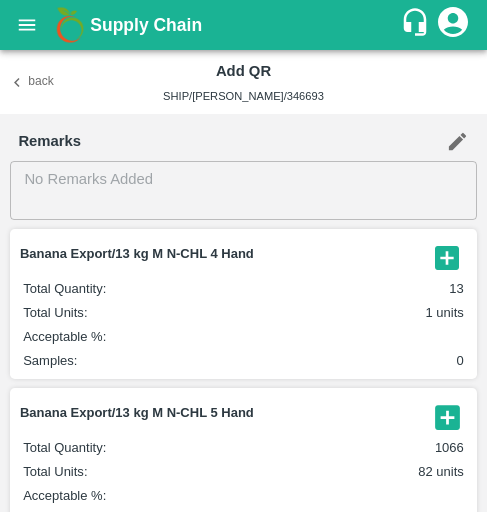 click on "Back" at bounding box center (32, 82) 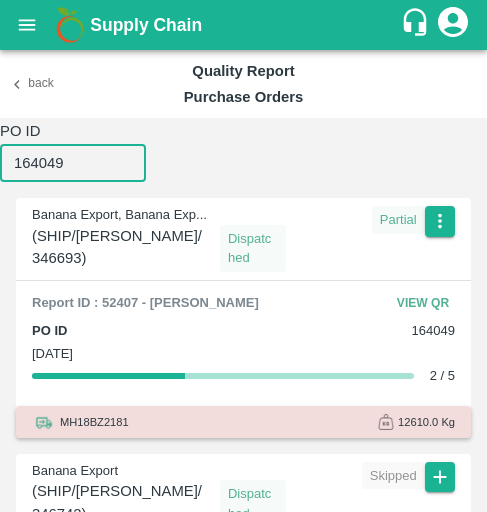 click on "164049" at bounding box center (73, 163) 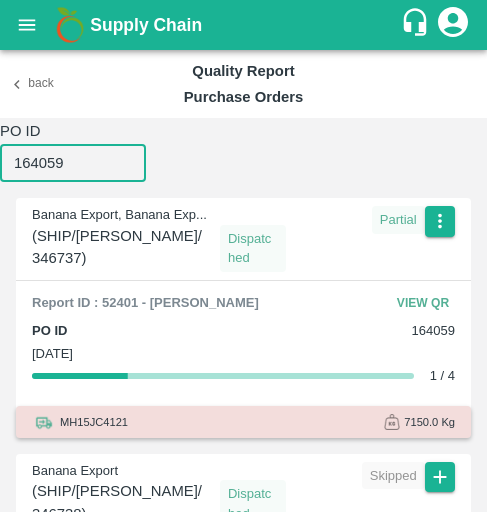 type on "164059" 